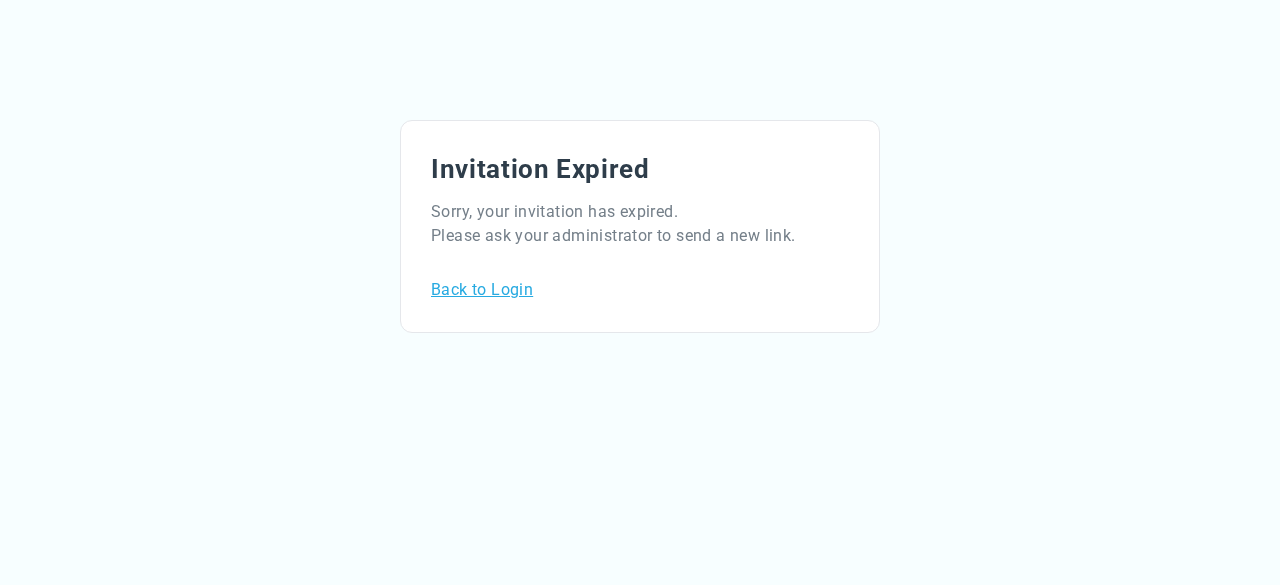 scroll, scrollTop: 0, scrollLeft: 0, axis: both 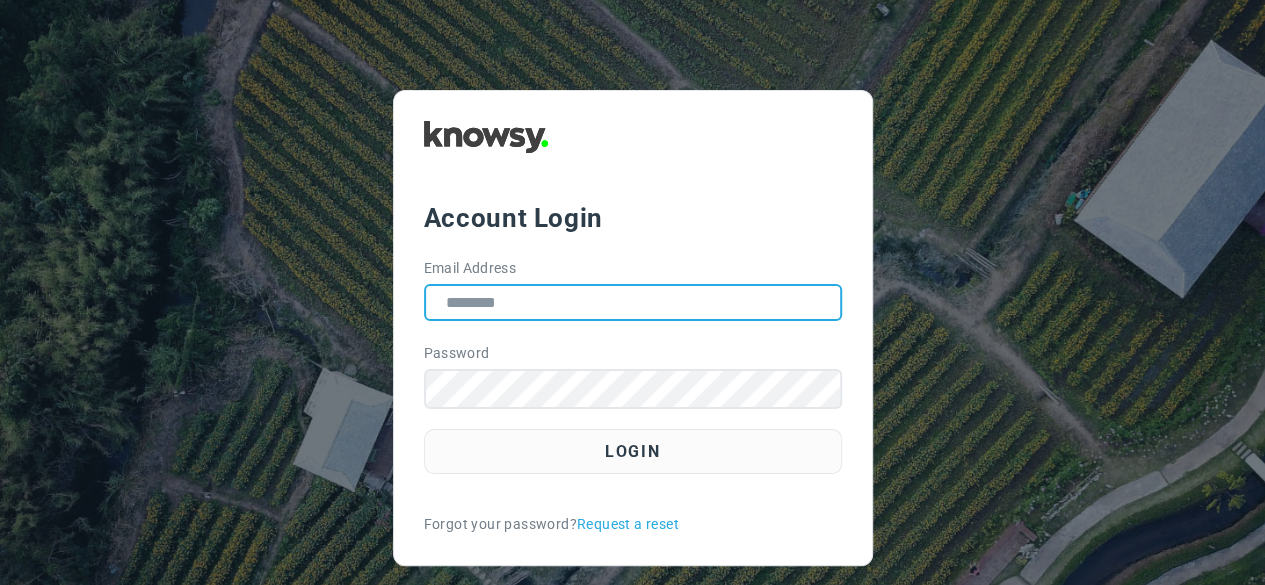 click on "Email Address" at bounding box center (633, 302) 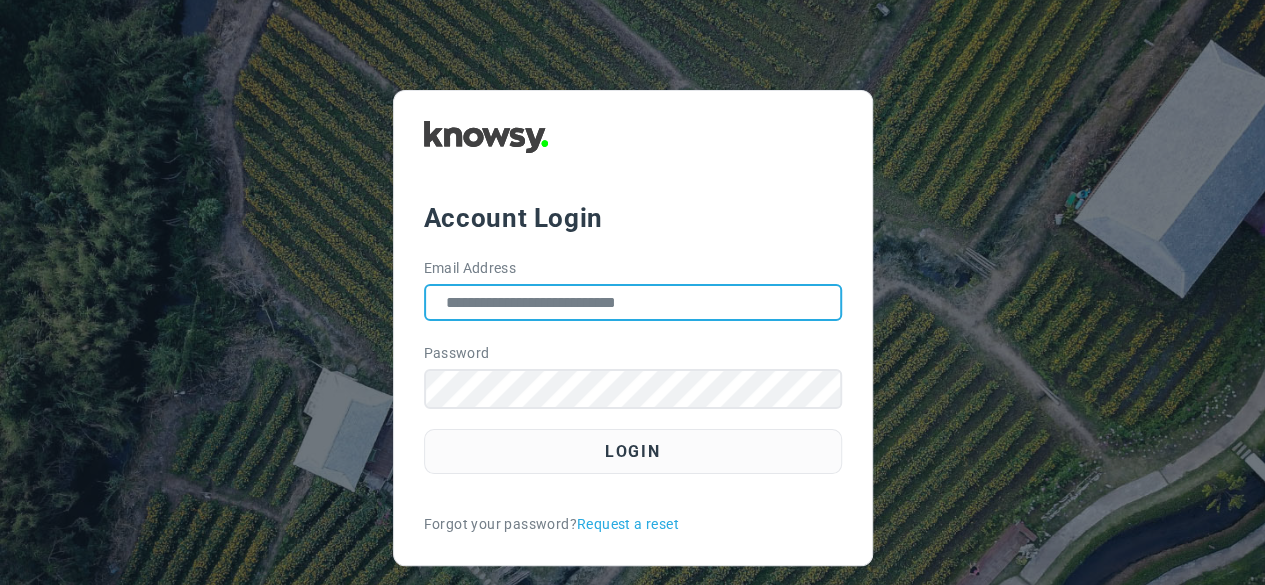 type on "**********" 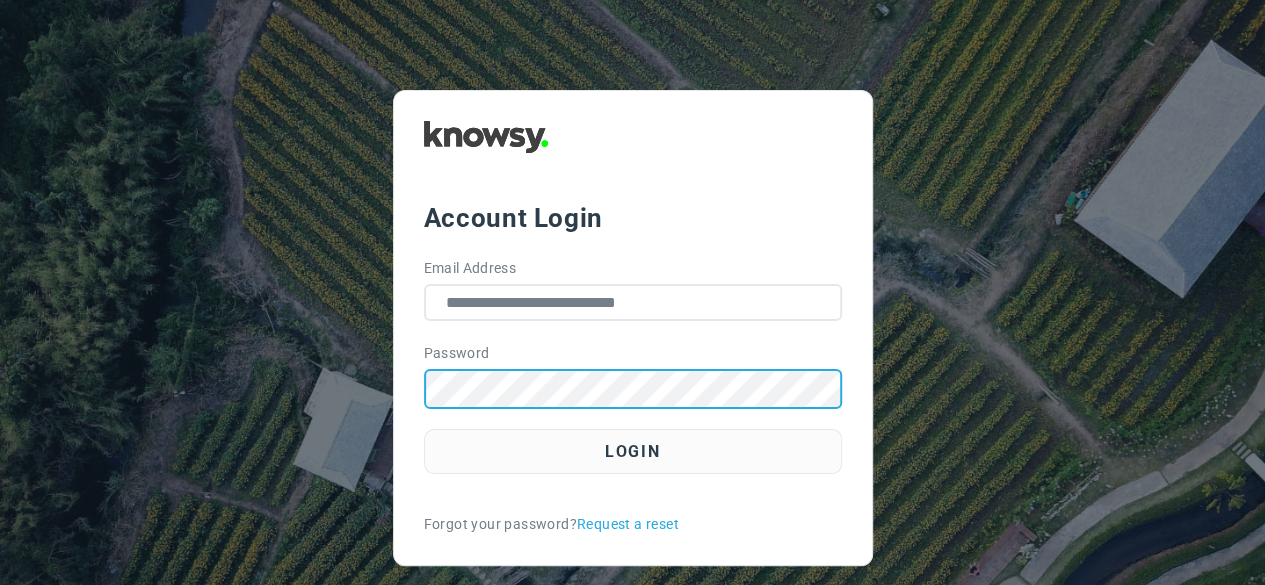 click on "Login" at bounding box center (633, 451) 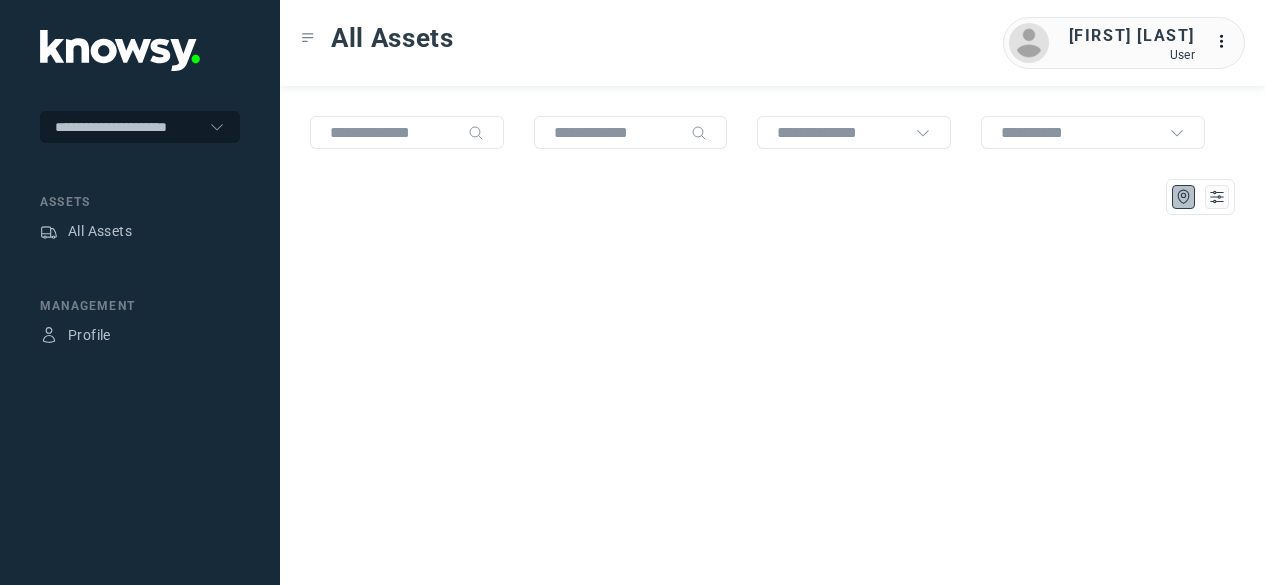 scroll, scrollTop: 0, scrollLeft: 0, axis: both 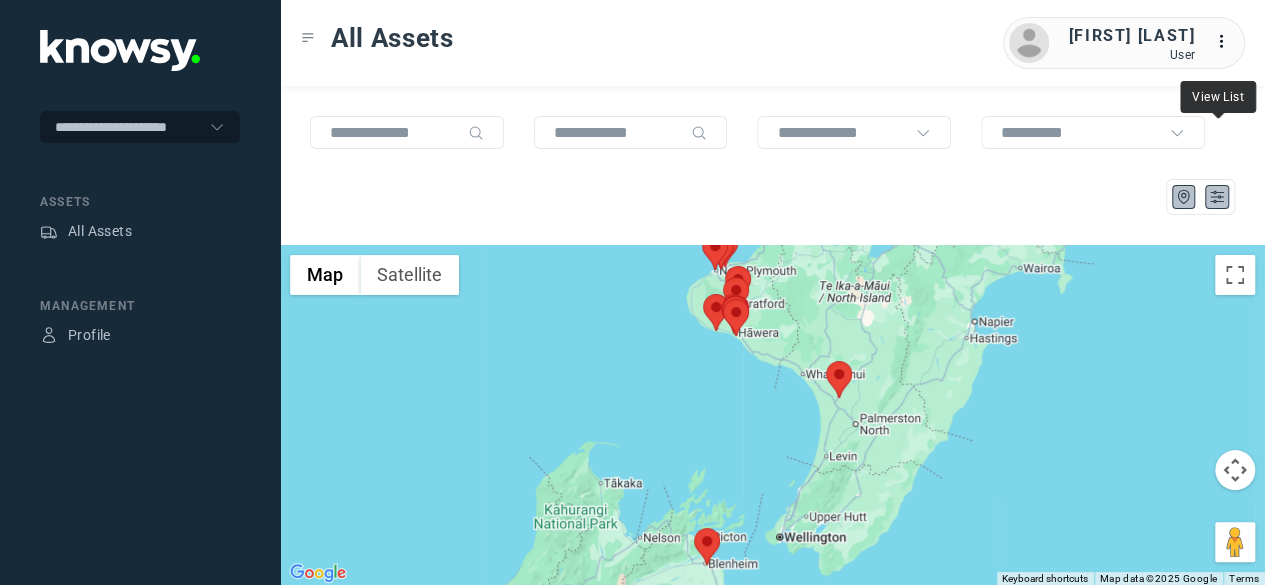 click 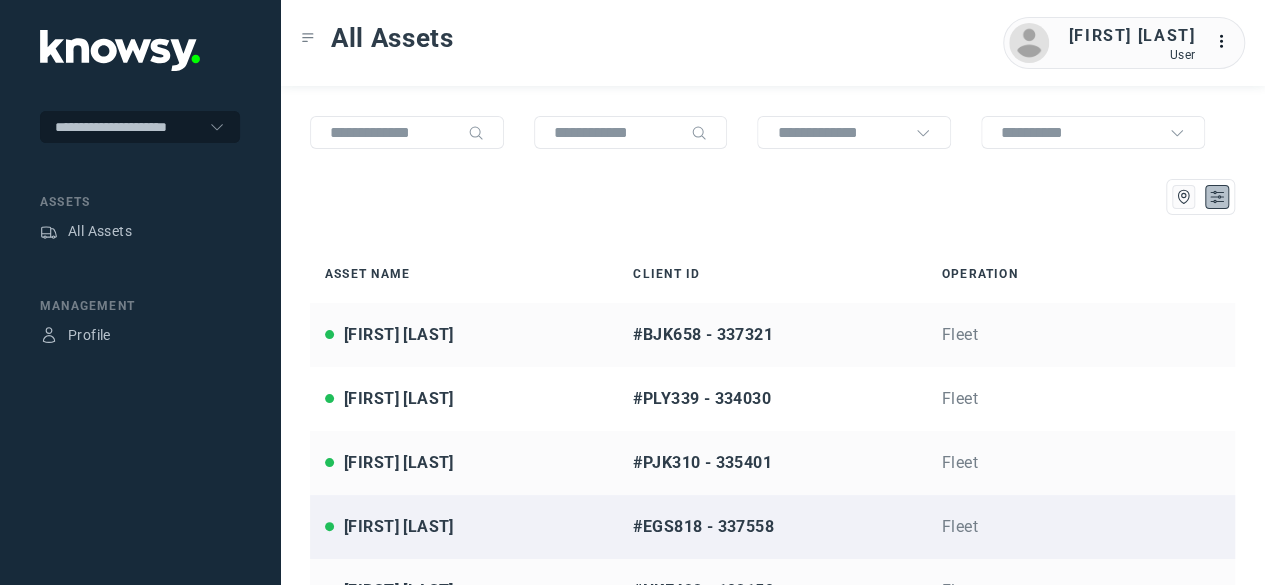 type 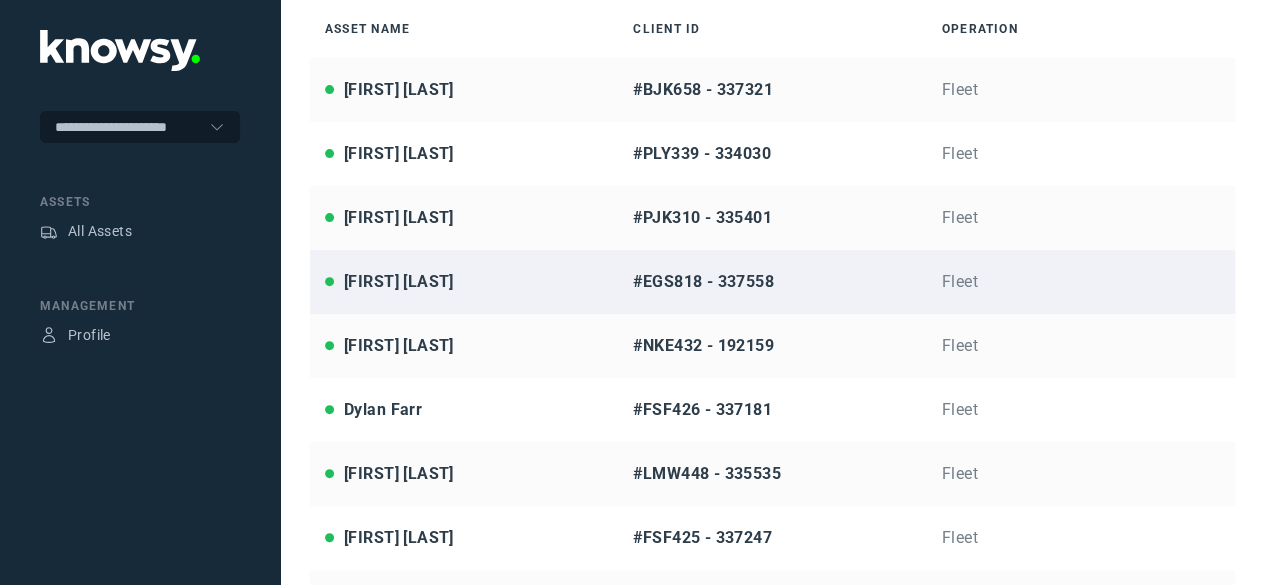scroll, scrollTop: 280, scrollLeft: 0, axis: vertical 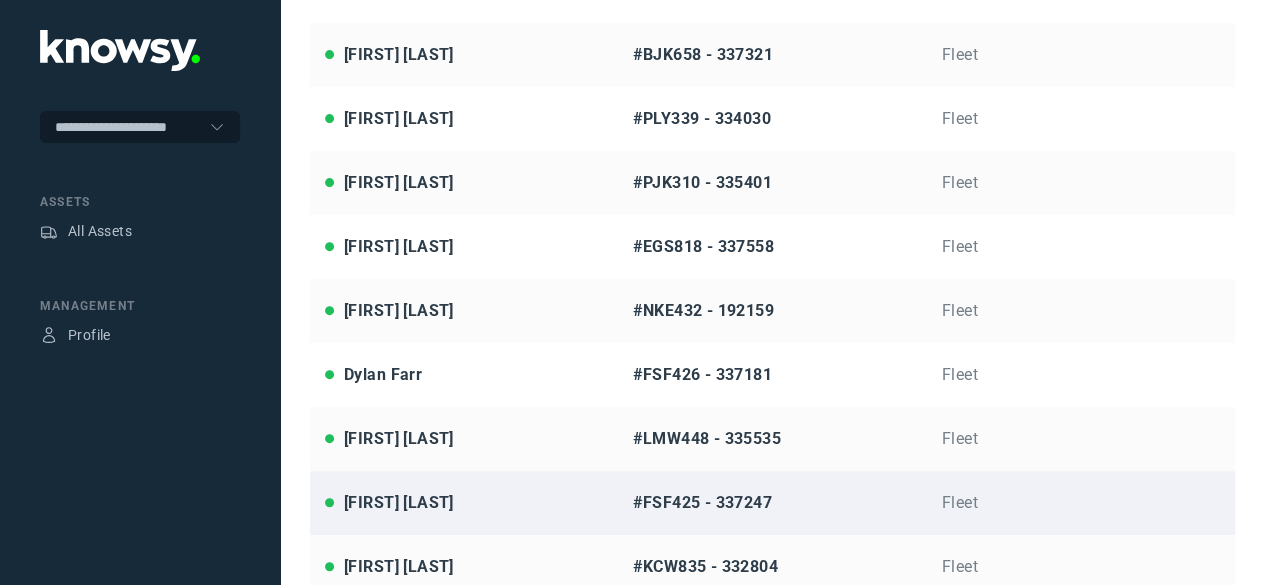click on "[FIRST] [LAST]" 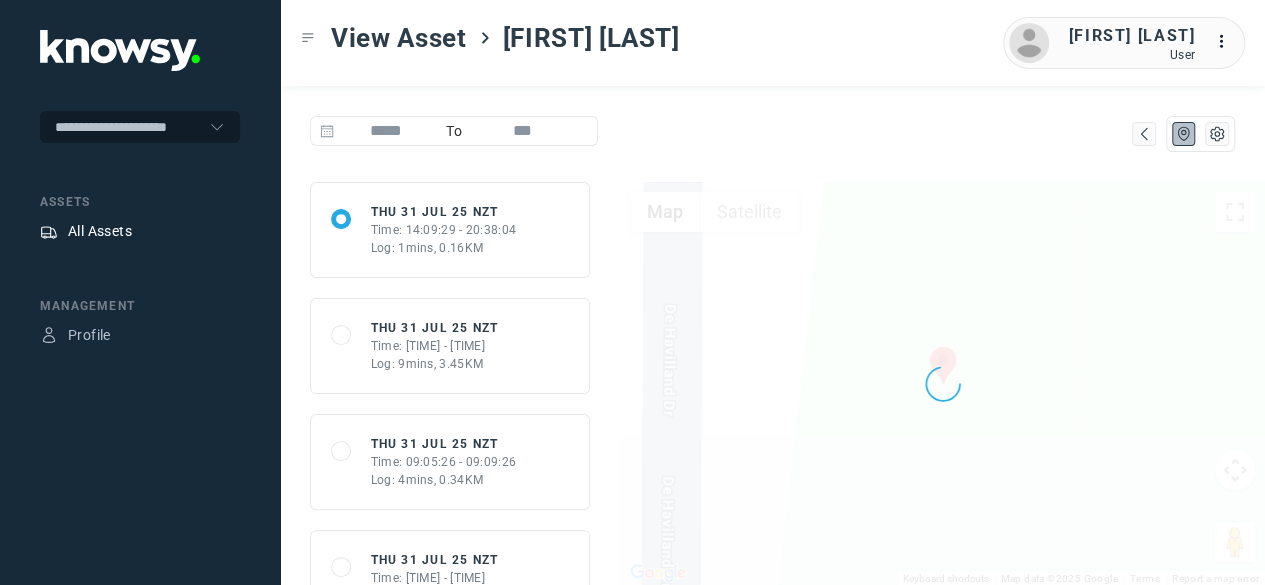 click on "All Assets" 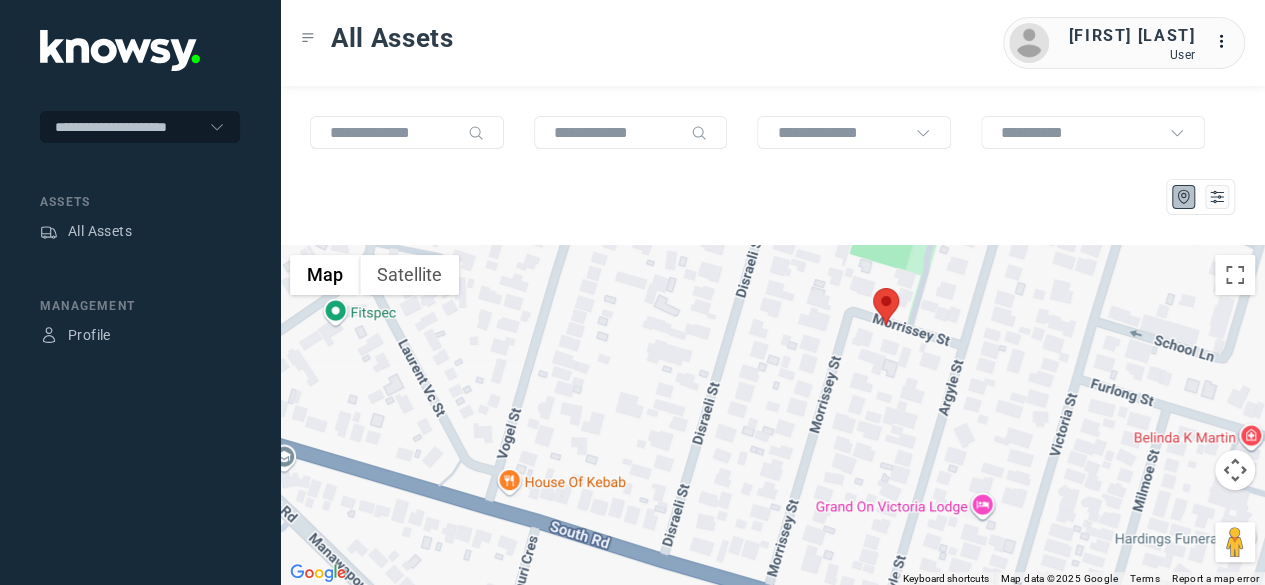 drag, startPoint x: 876, startPoint y: 511, endPoint x: 906, endPoint y: 365, distance: 149.05032 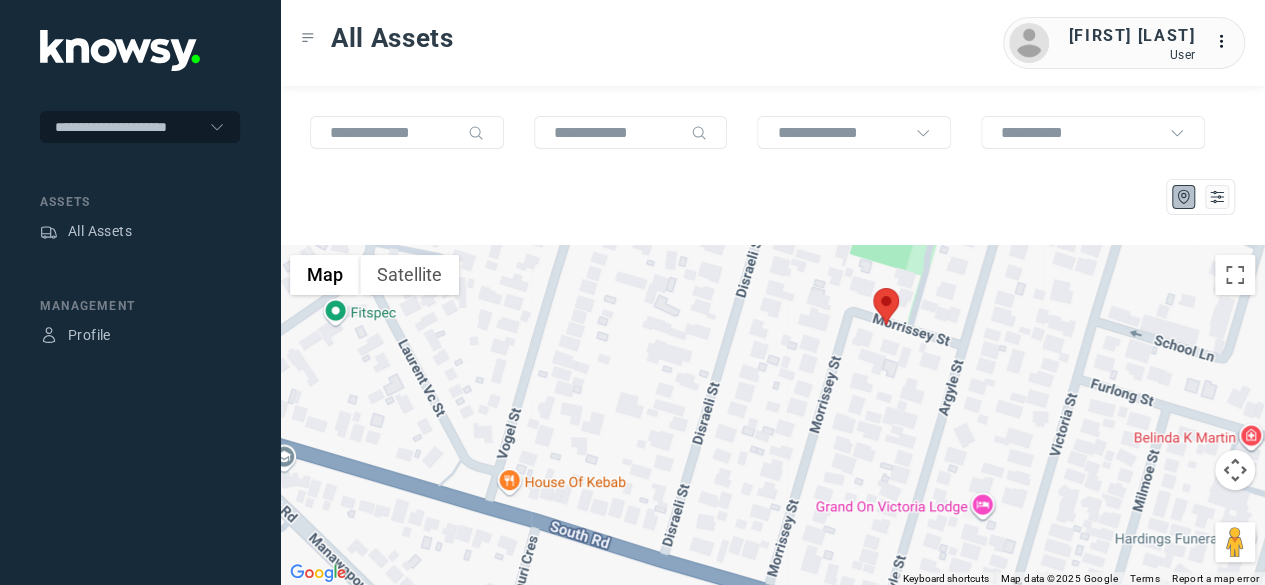 click 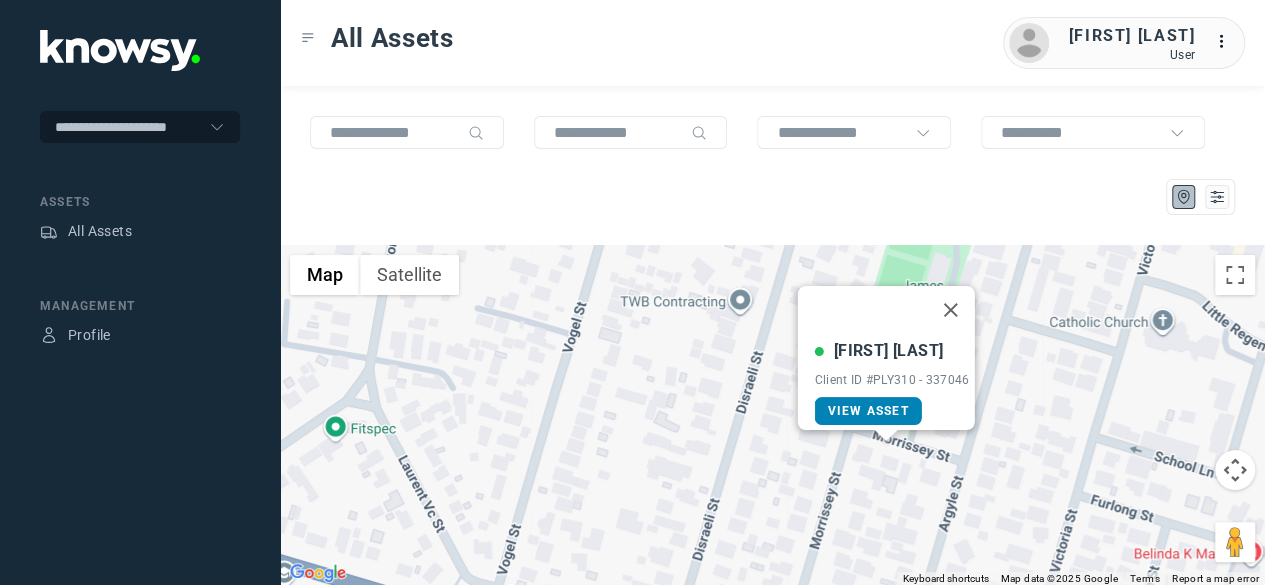 click on "View Asset" 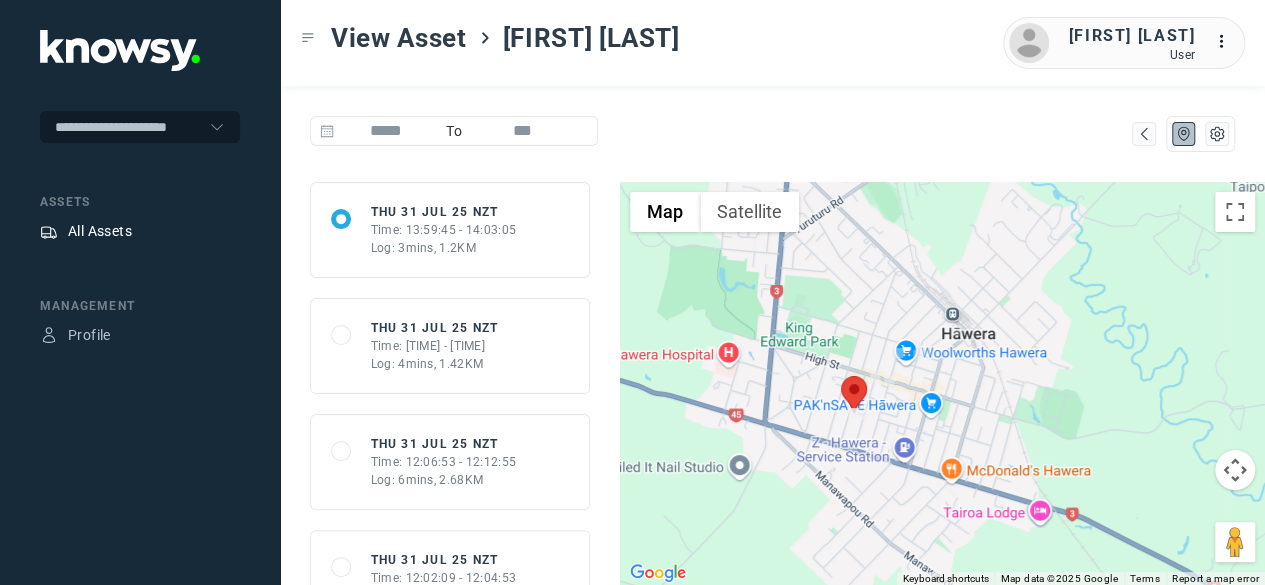 click on "All Assets" 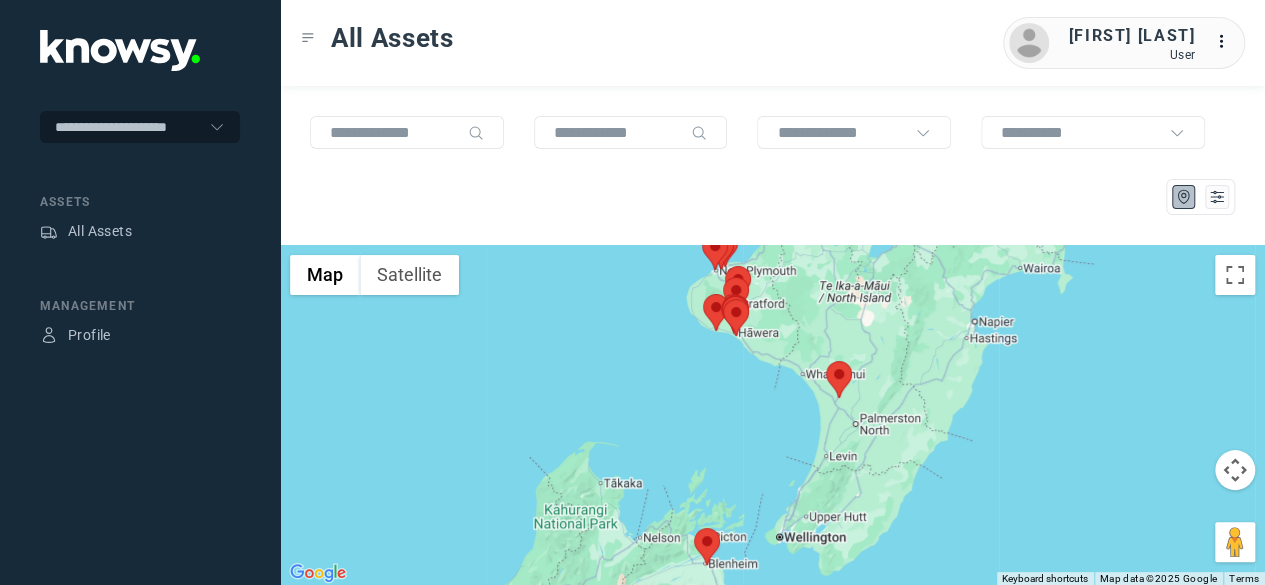 click 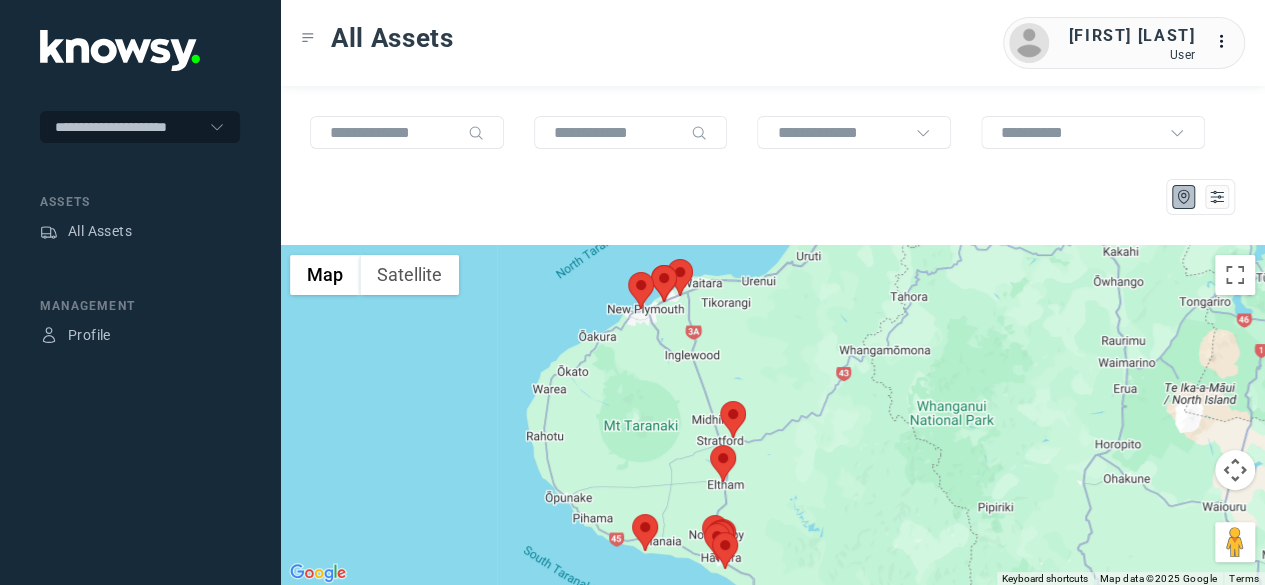 drag, startPoint x: 863, startPoint y: 244, endPoint x: 721, endPoint y: 427, distance: 231.63118 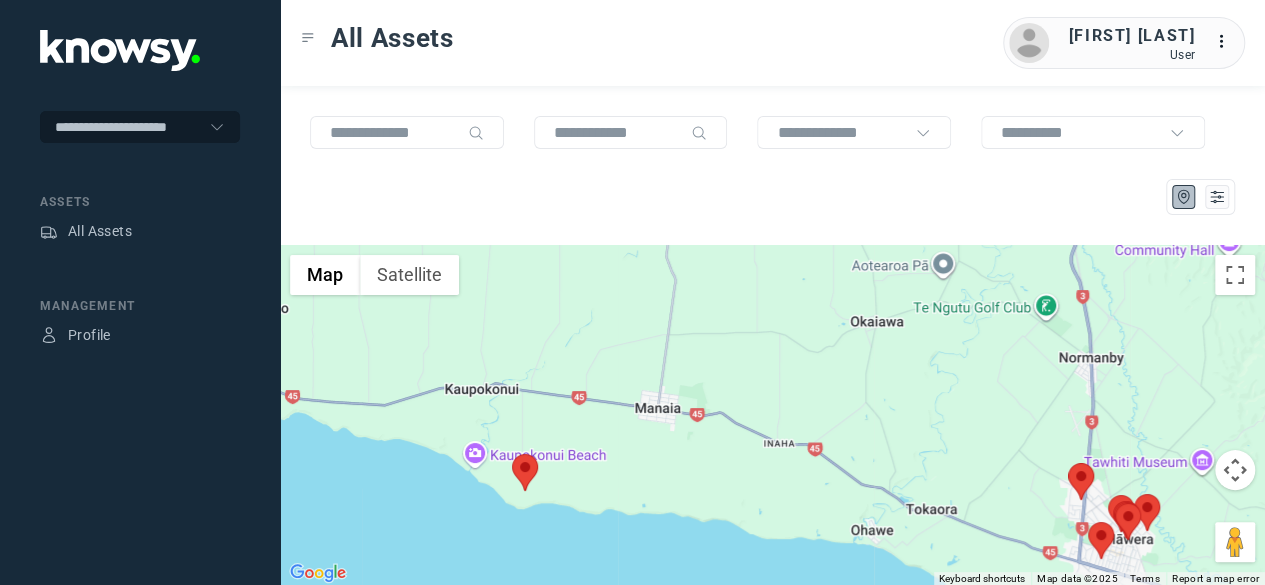 drag, startPoint x: 689, startPoint y: 494, endPoint x: 906, endPoint y: 215, distance: 353.45438 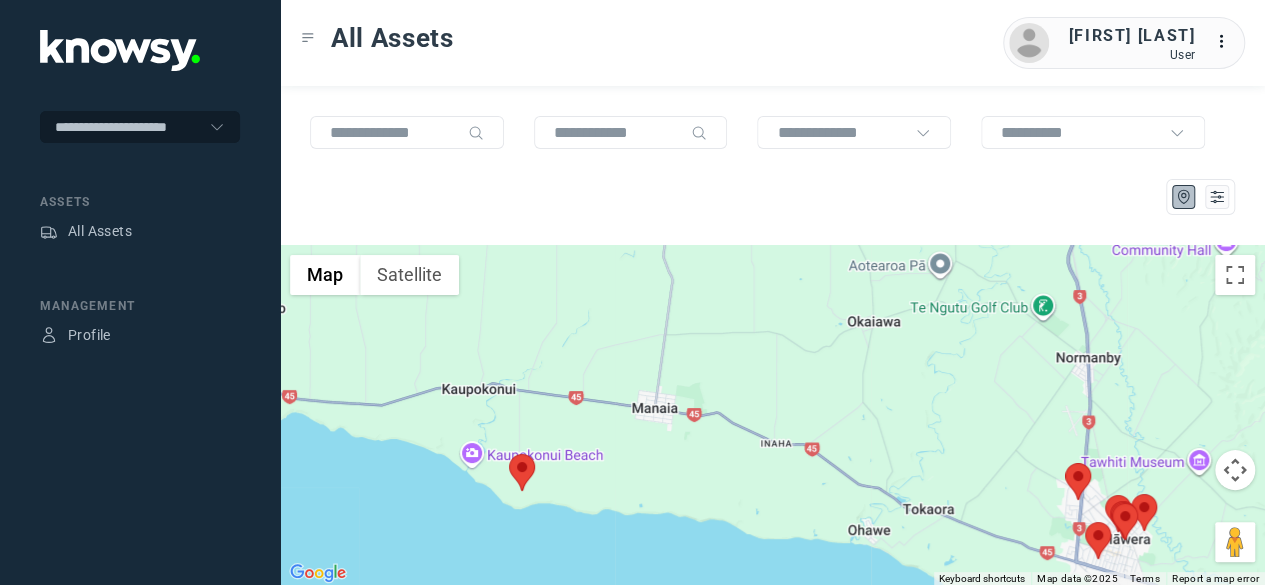 click 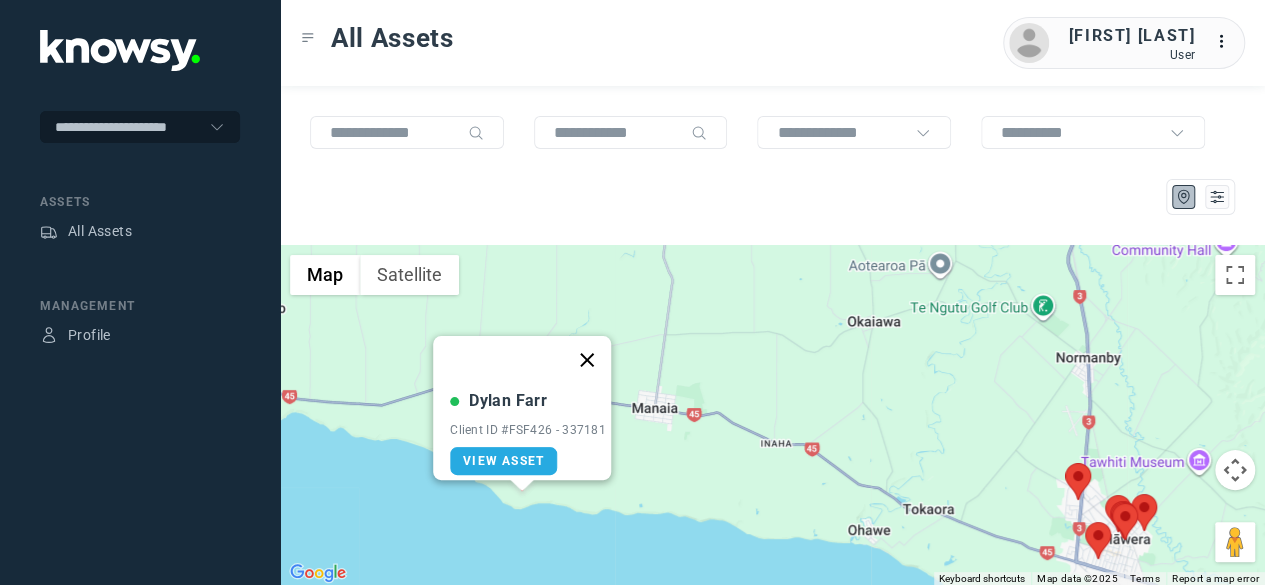 click 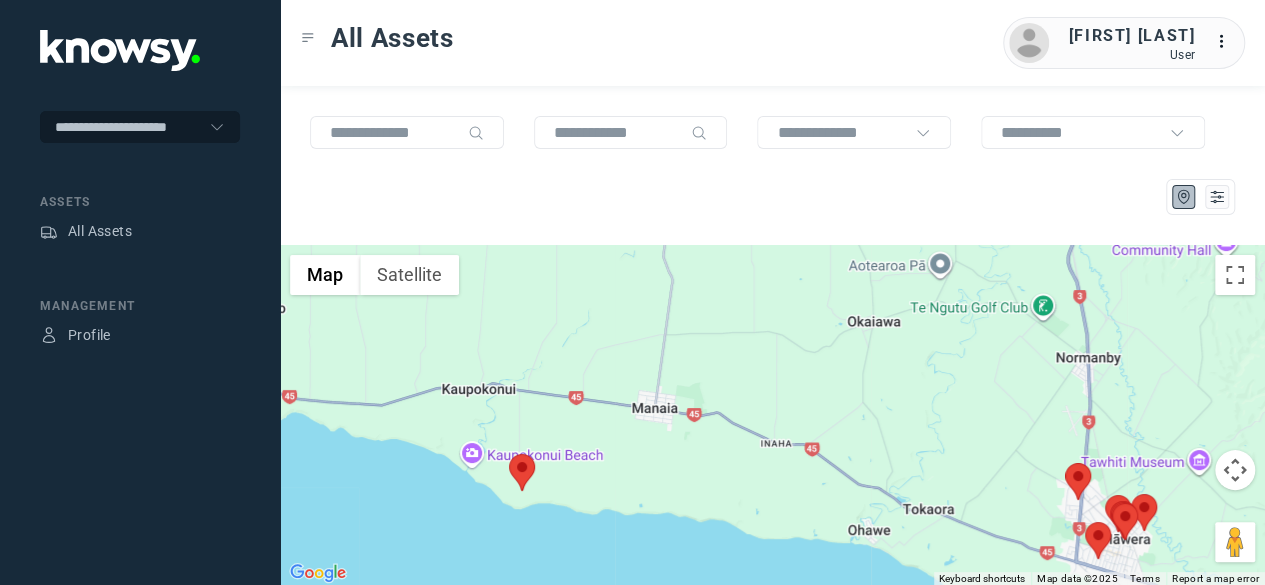 click on "All Assets
[FIRST] [LAST] User
..." 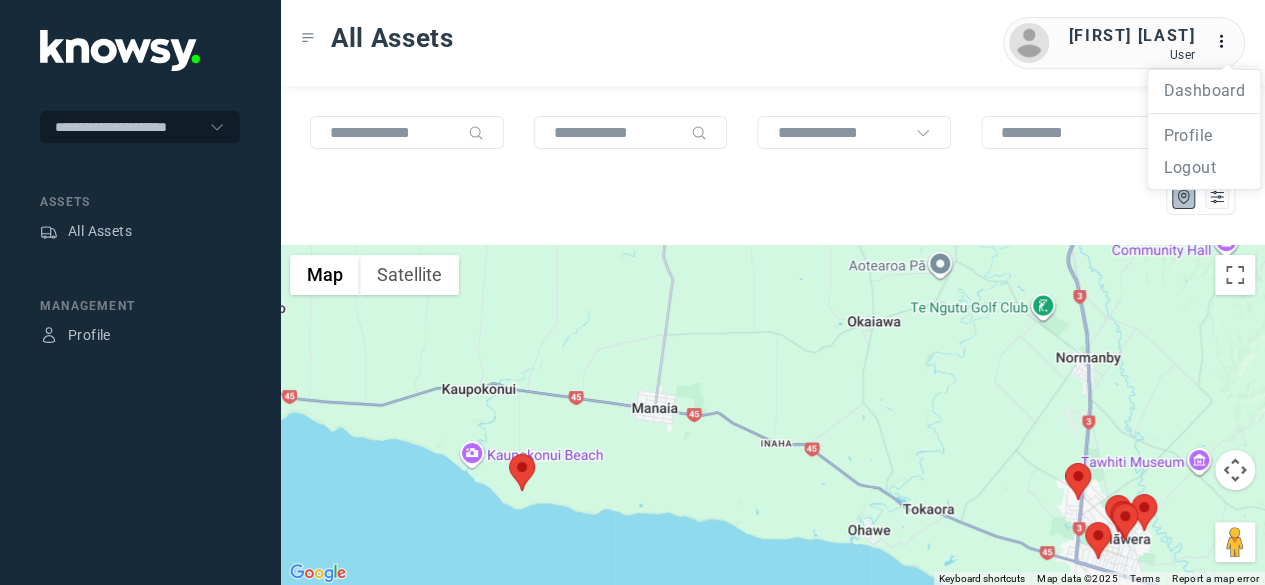 click on "Logout" 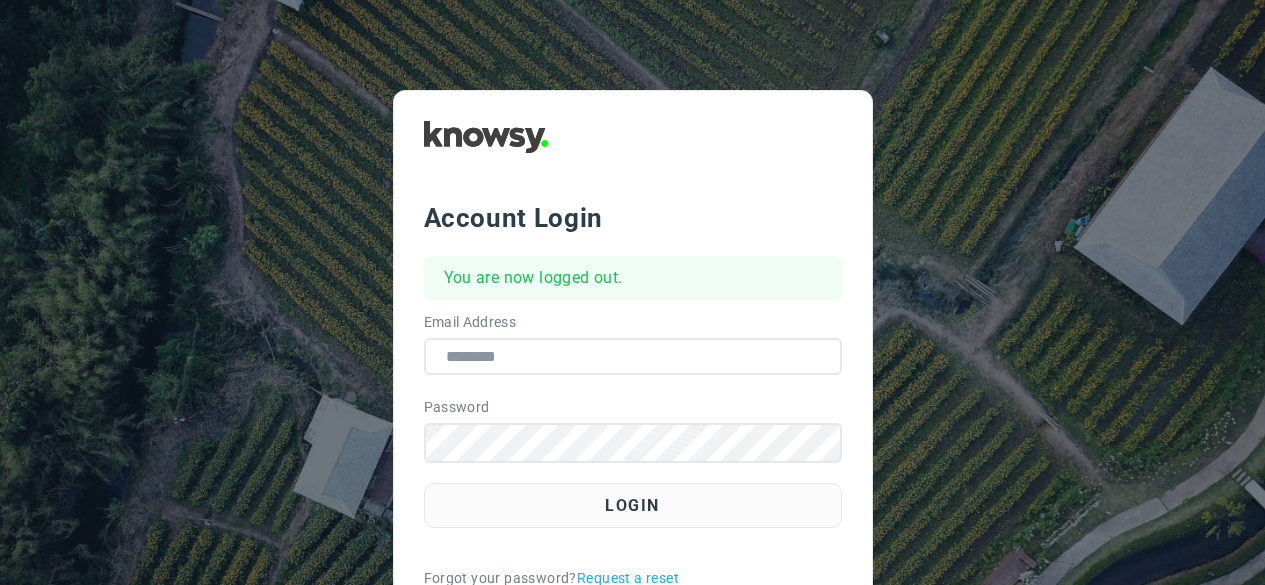 scroll, scrollTop: 0, scrollLeft: 0, axis: both 